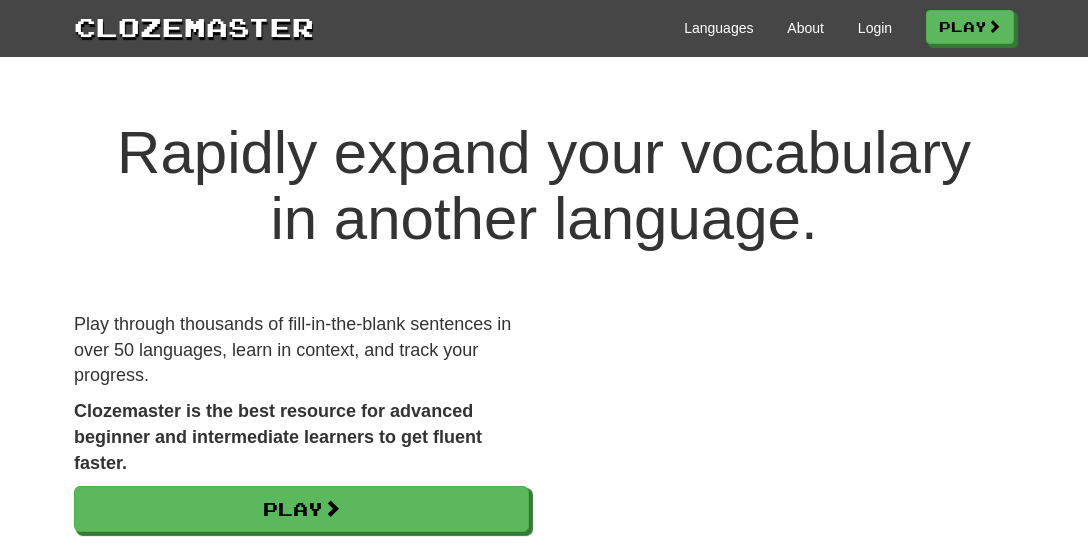 scroll, scrollTop: 0, scrollLeft: 0, axis: both 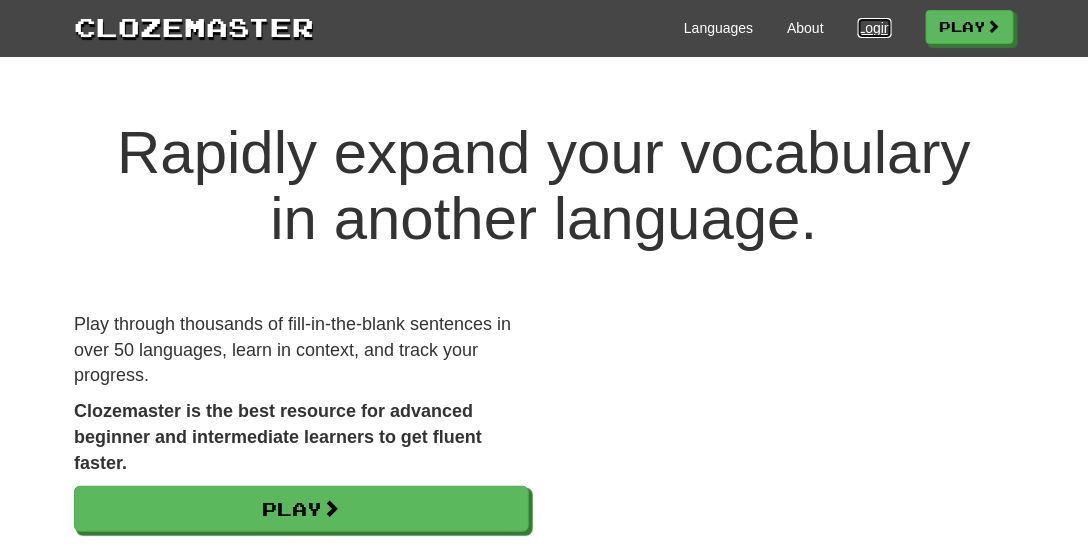 click on "Login" at bounding box center [875, 28] 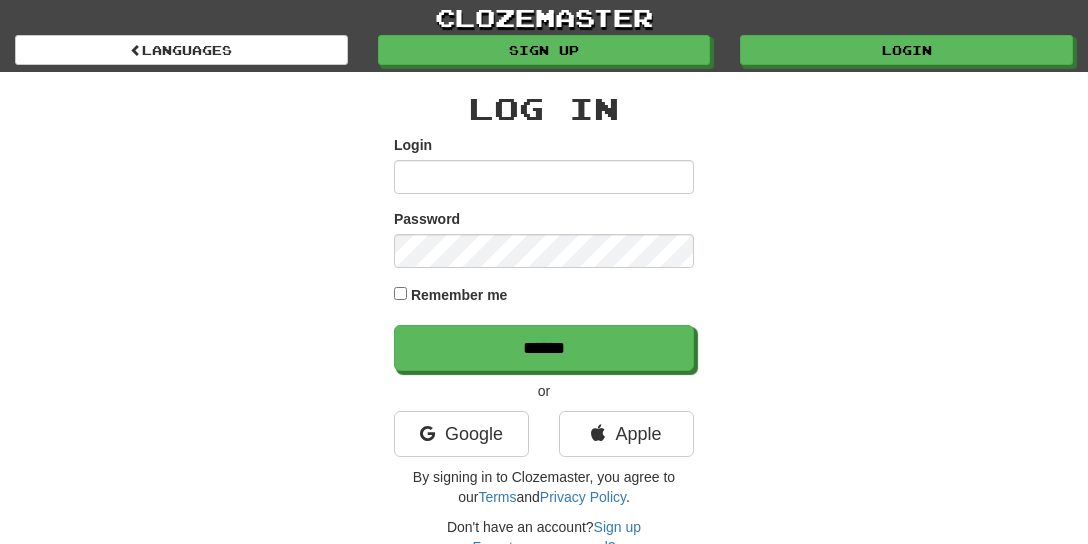 scroll, scrollTop: 0, scrollLeft: 0, axis: both 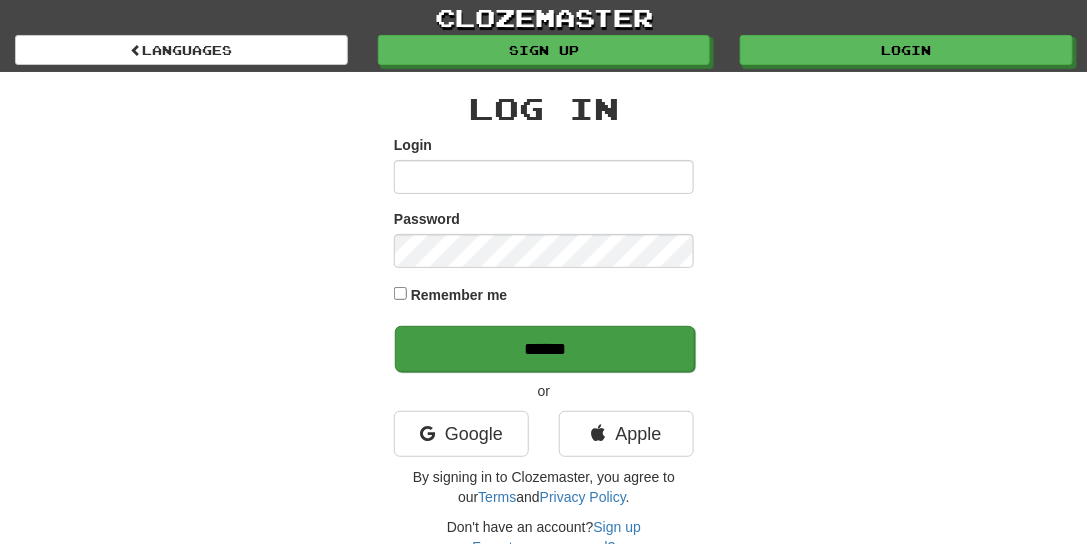type on "**********" 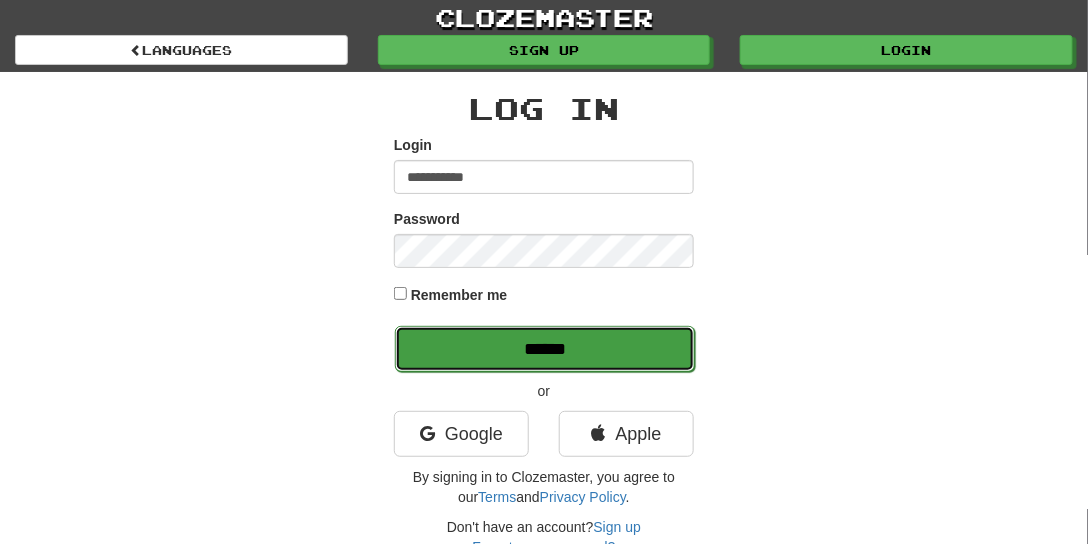 click on "******" at bounding box center [545, 349] 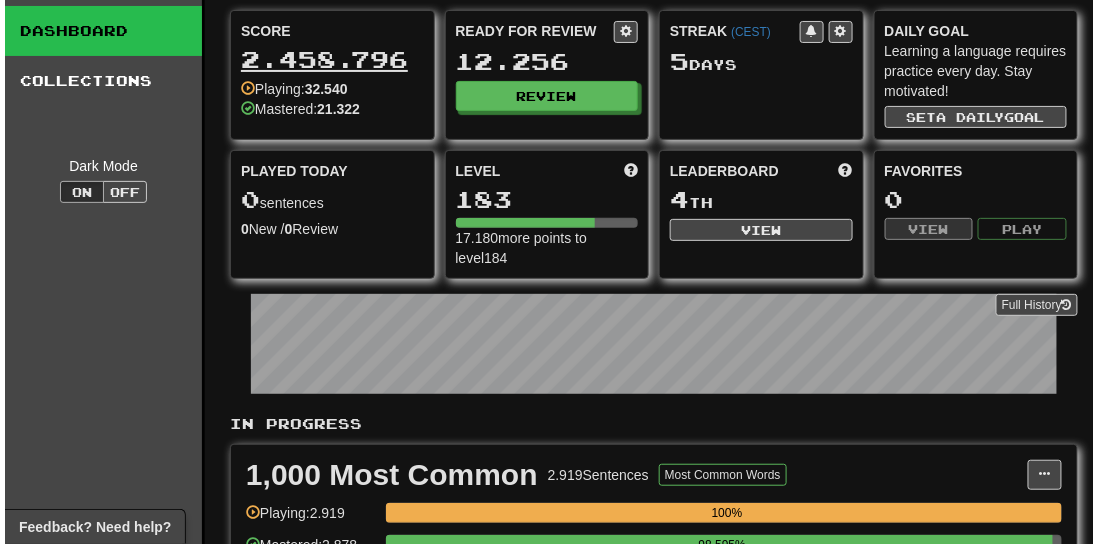 scroll, scrollTop: 0, scrollLeft: 0, axis: both 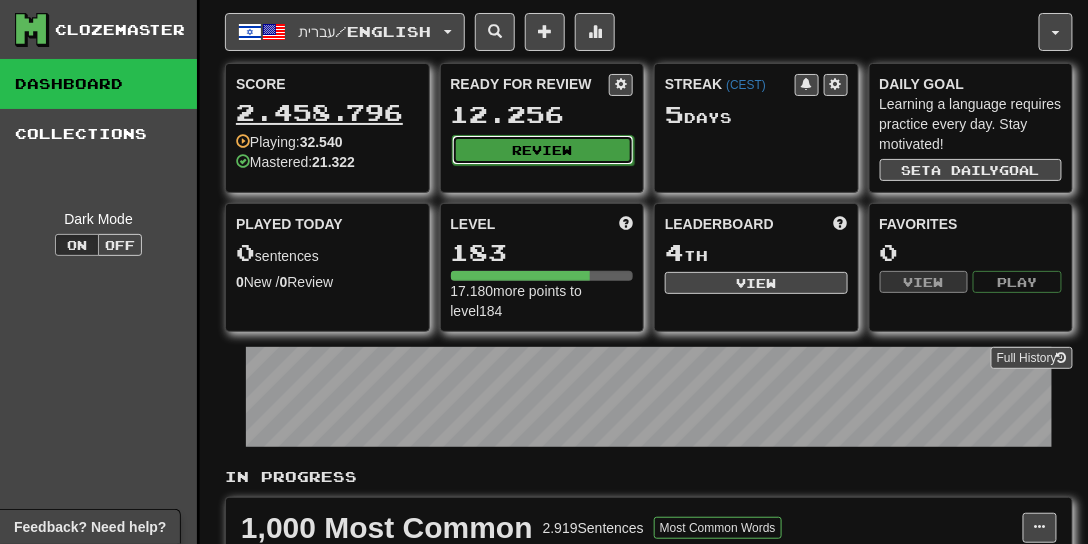 click on "Review" at bounding box center (543, 150) 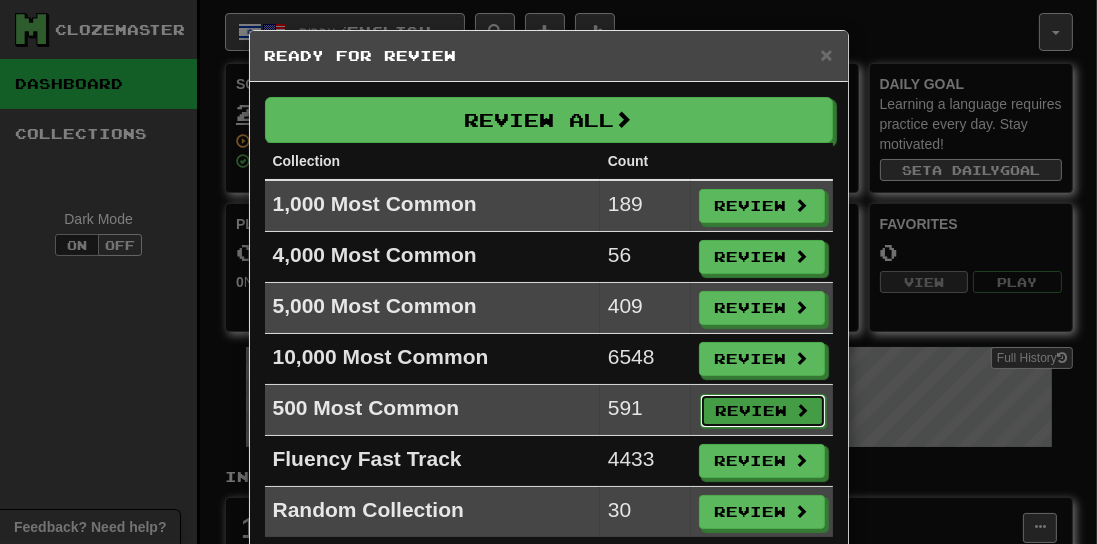 click on "Review" at bounding box center [763, 411] 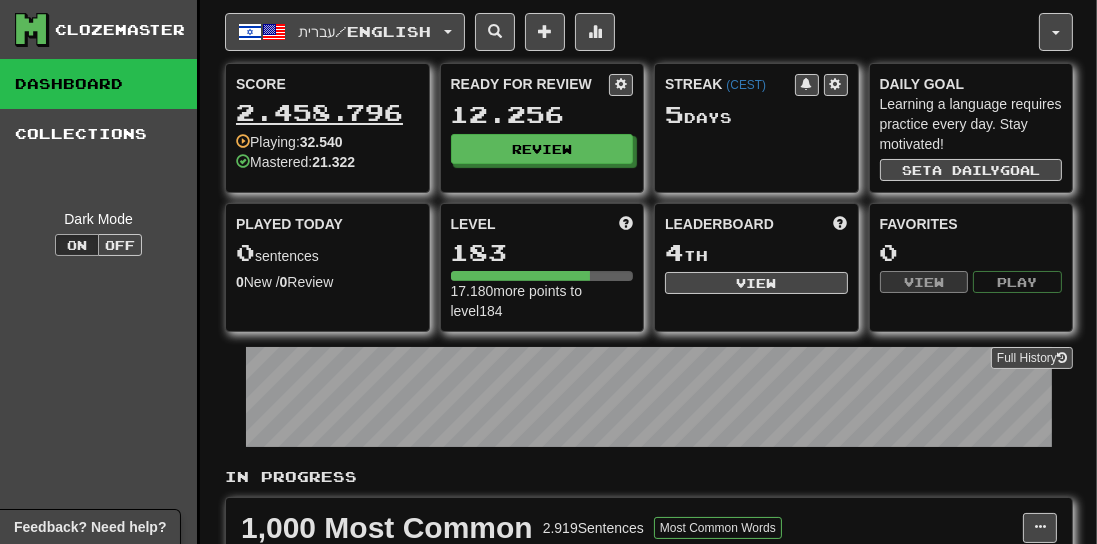 select on "**" 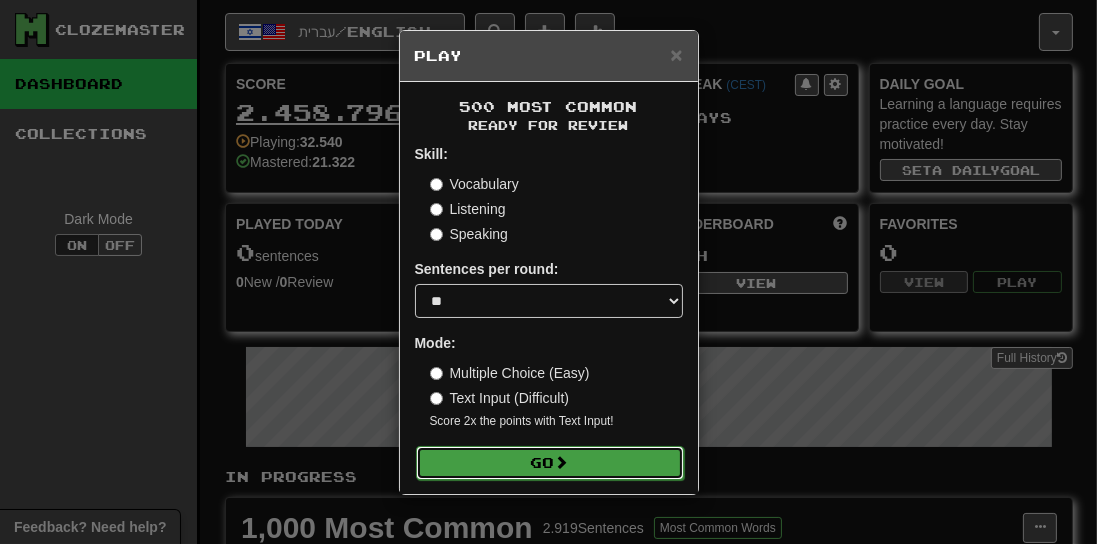 click on "Go" at bounding box center (550, 463) 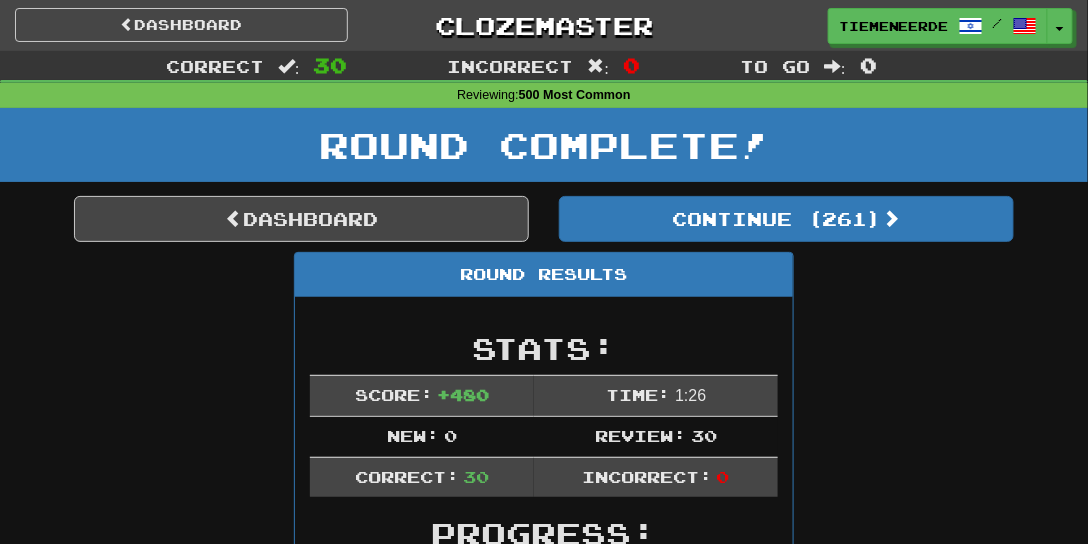 scroll, scrollTop: 0, scrollLeft: 0, axis: both 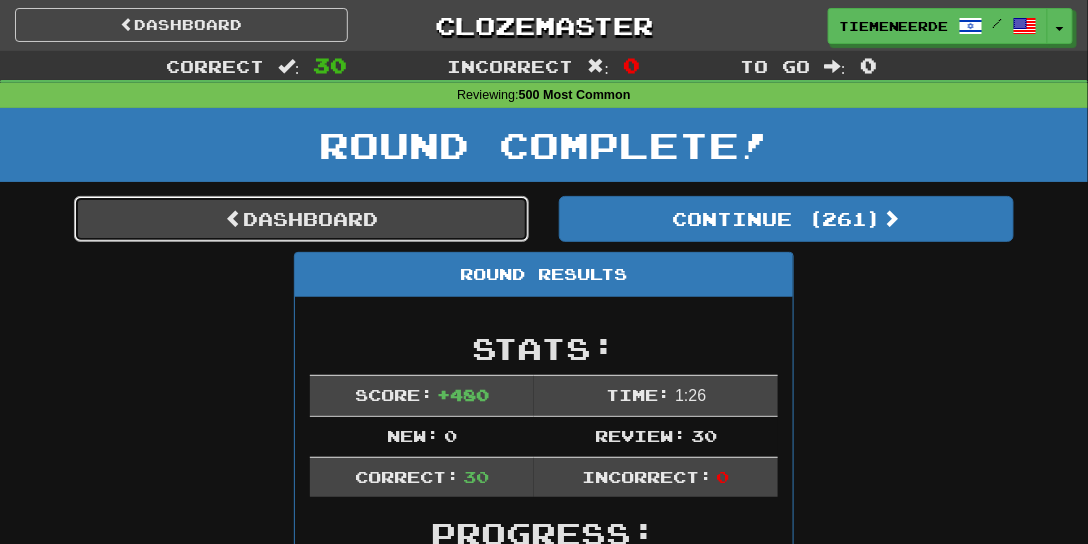 click on "Dashboard" at bounding box center [301, 219] 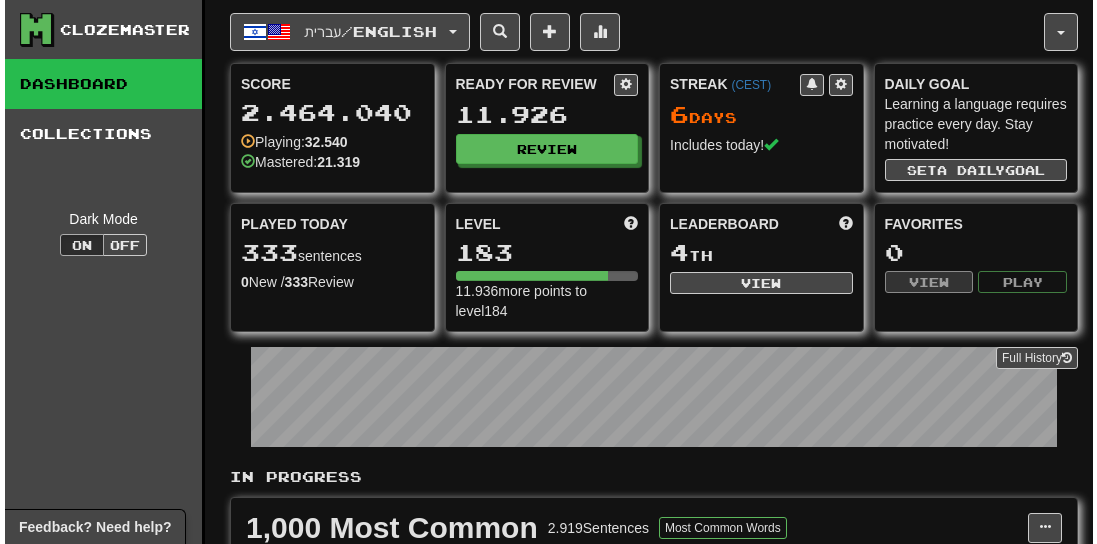 scroll, scrollTop: 0, scrollLeft: 0, axis: both 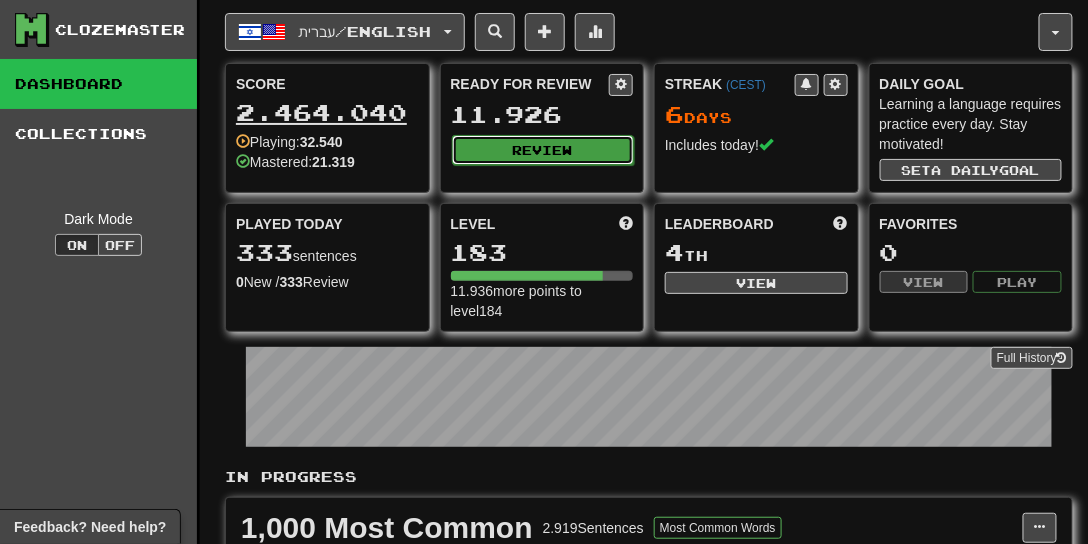 click on "Review" at bounding box center (543, 150) 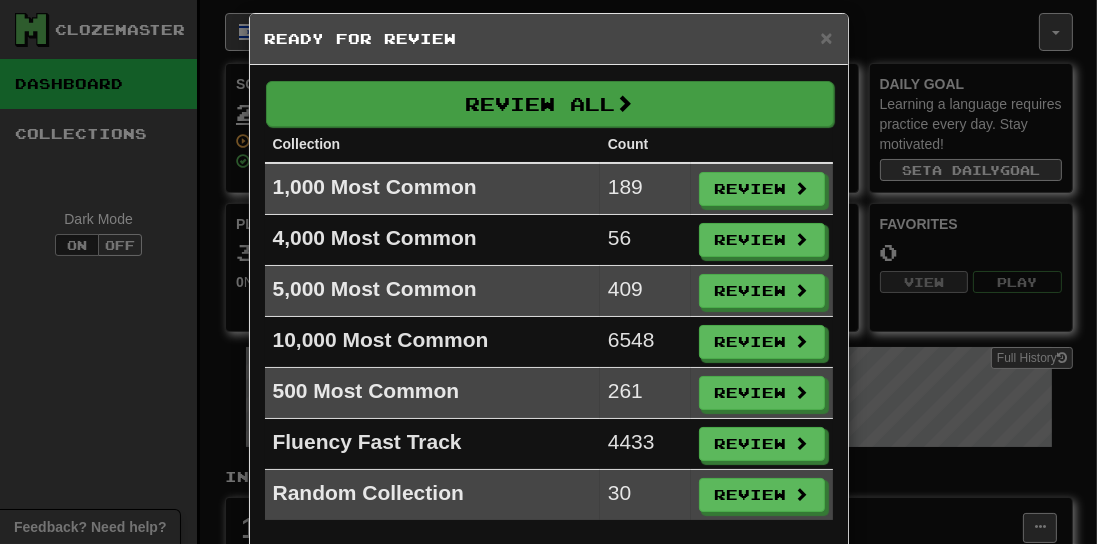 scroll, scrollTop: 0, scrollLeft: 0, axis: both 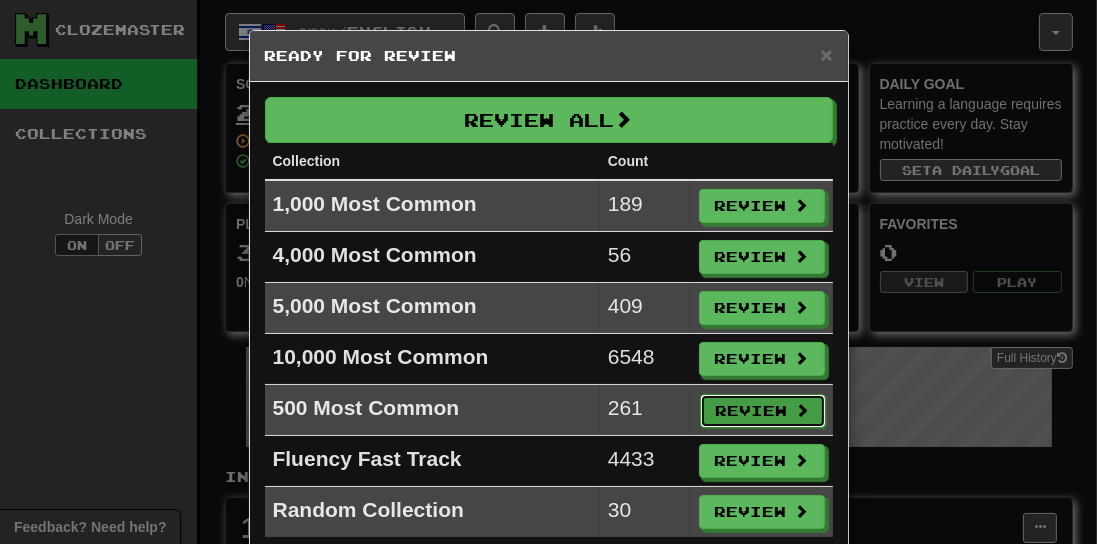 click on "Review" at bounding box center (763, 411) 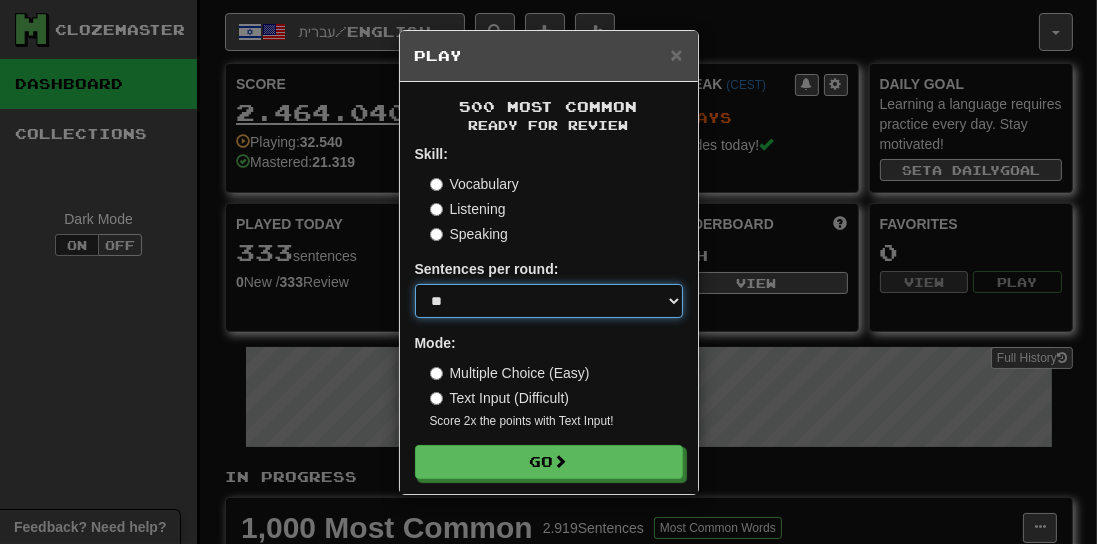 click on "* ** ** ** ** ** *** ********" at bounding box center [549, 301] 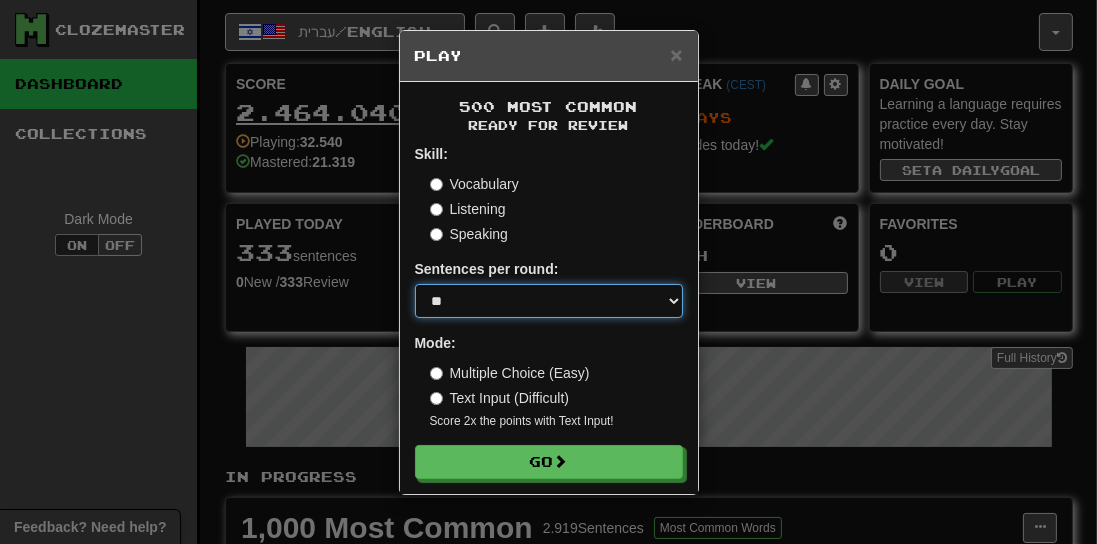 click on "* ** ** ** ** ** *** ********" at bounding box center (549, 301) 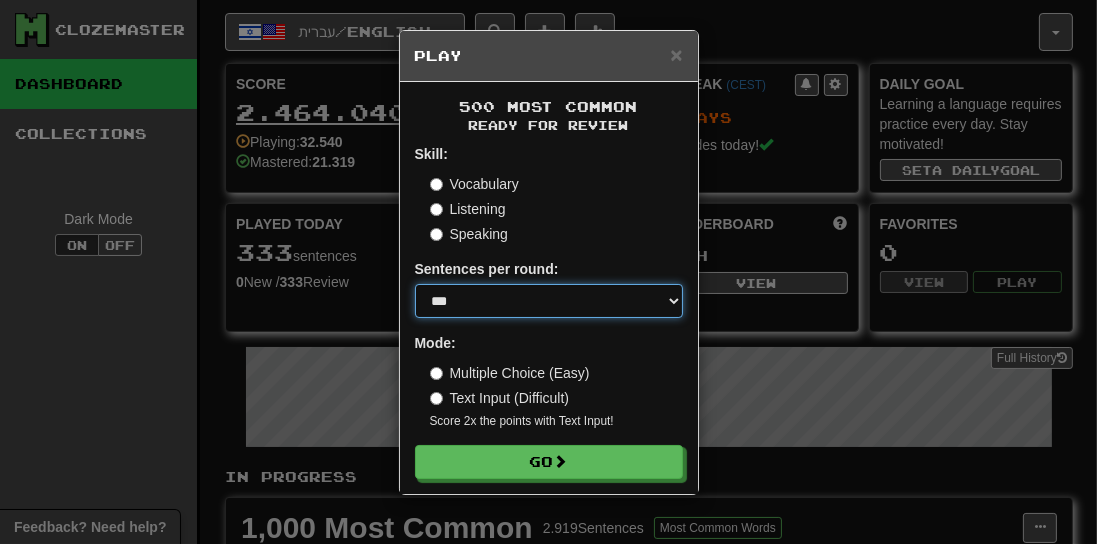 click on "* ** ** ** ** ** *** ********" at bounding box center [549, 301] 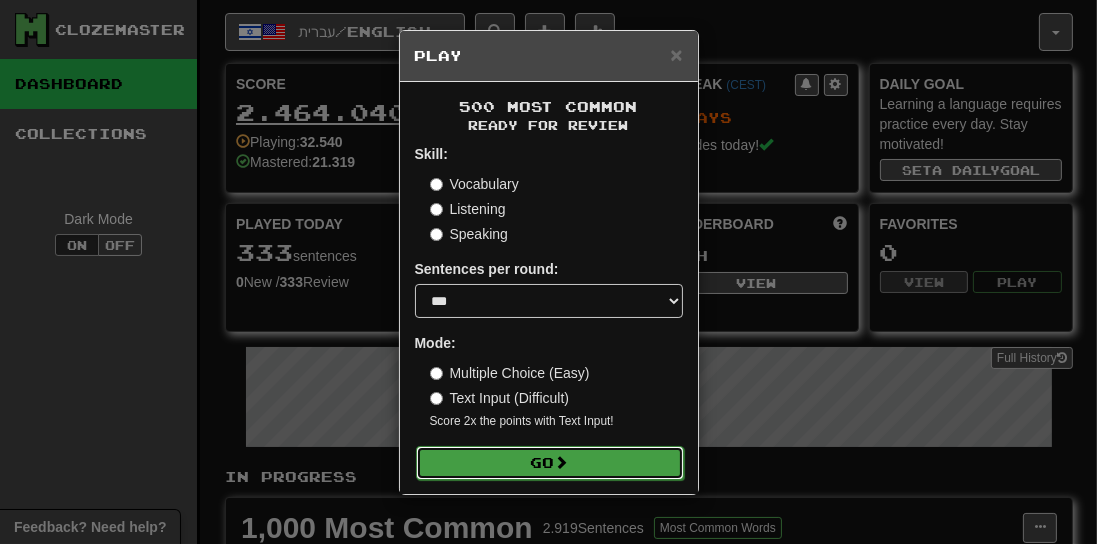 click on "Go" at bounding box center [550, 463] 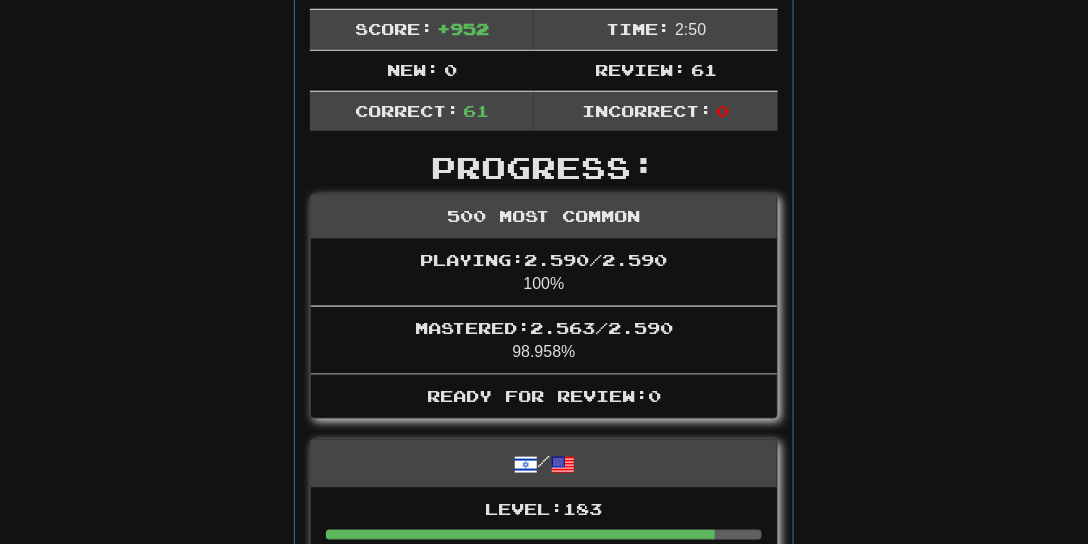 scroll, scrollTop: 81, scrollLeft: 0, axis: vertical 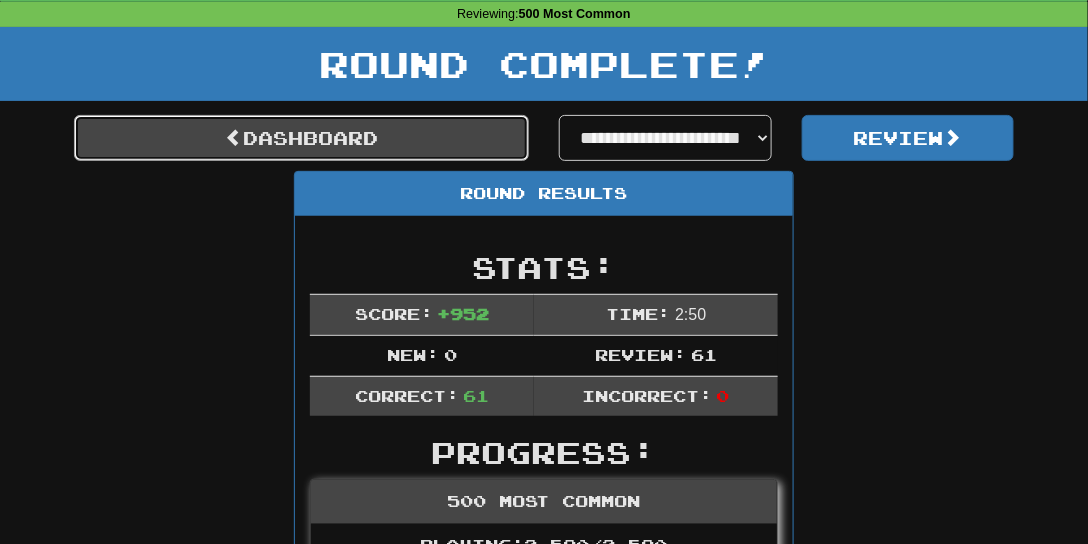 click on "Dashboard" at bounding box center [301, 138] 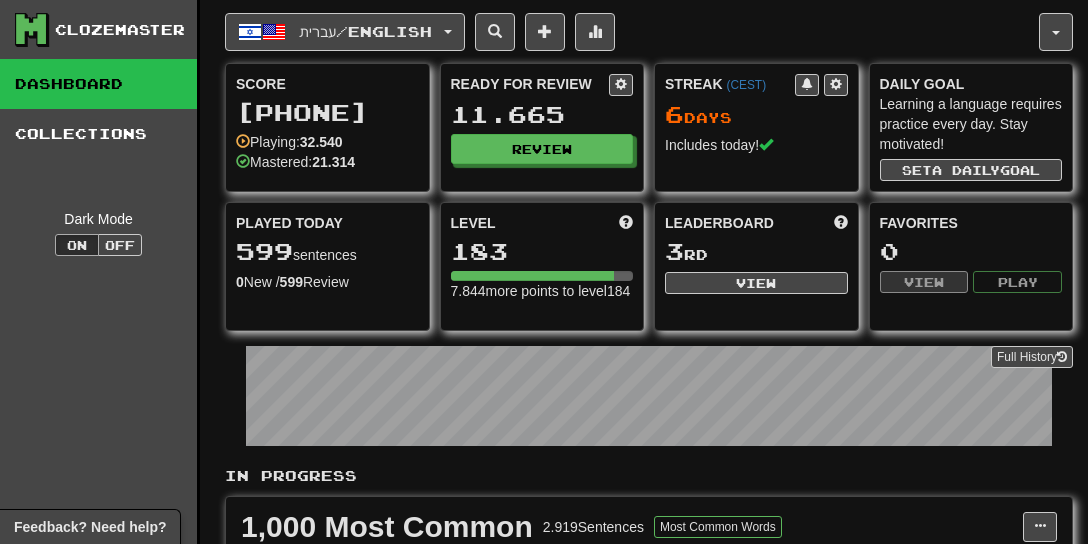 scroll, scrollTop: 0, scrollLeft: 0, axis: both 